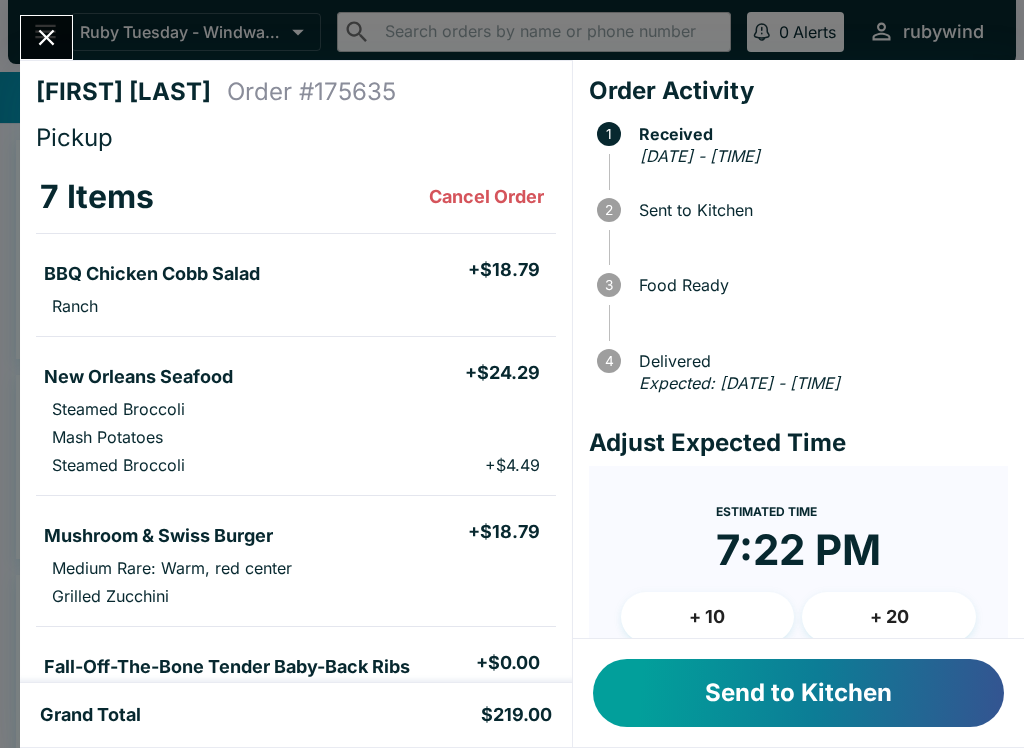 scroll, scrollTop: 0, scrollLeft: 0, axis: both 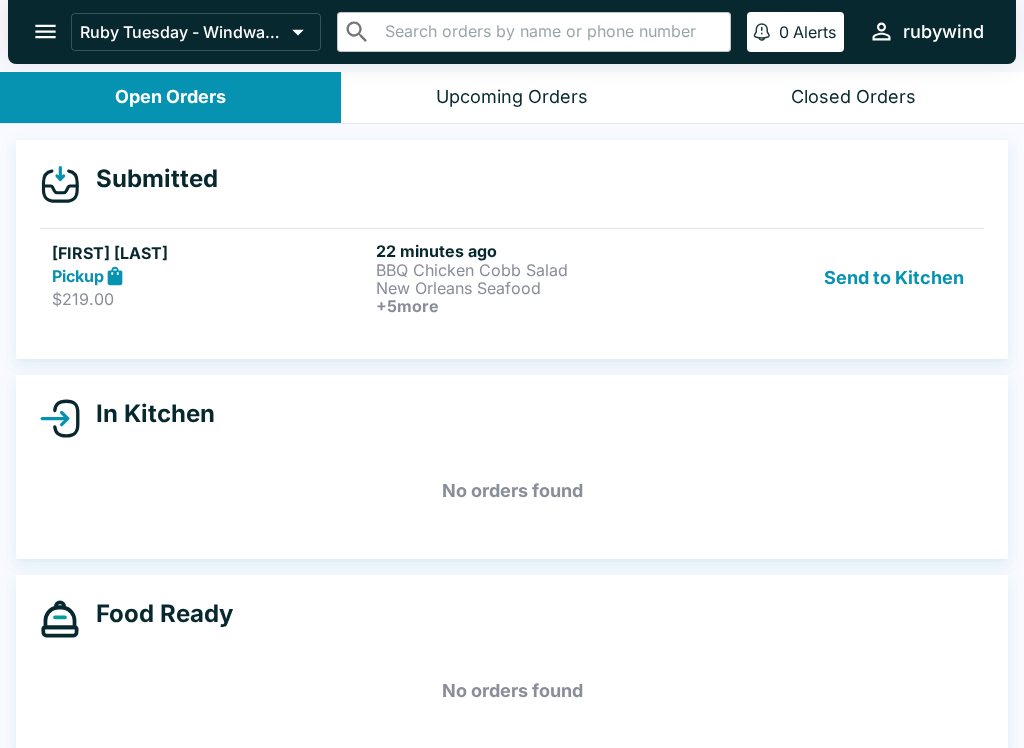 click on "New Orleans Seafood" at bounding box center [534, 288] 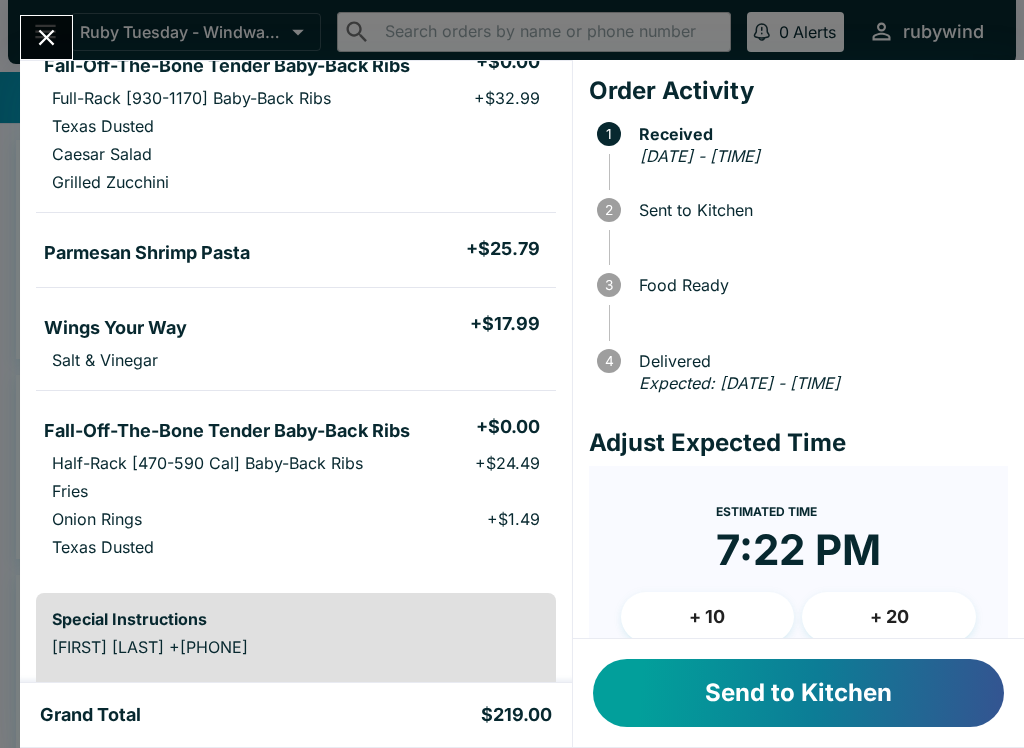 scroll, scrollTop: 606, scrollLeft: 0, axis: vertical 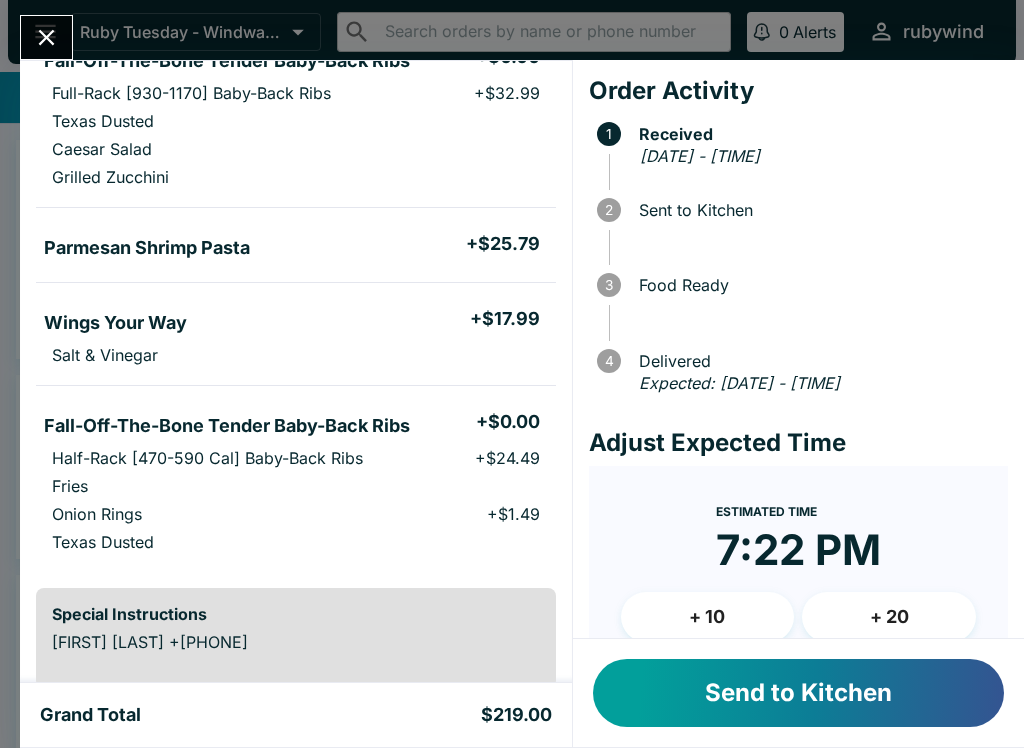 click at bounding box center [46, 37] 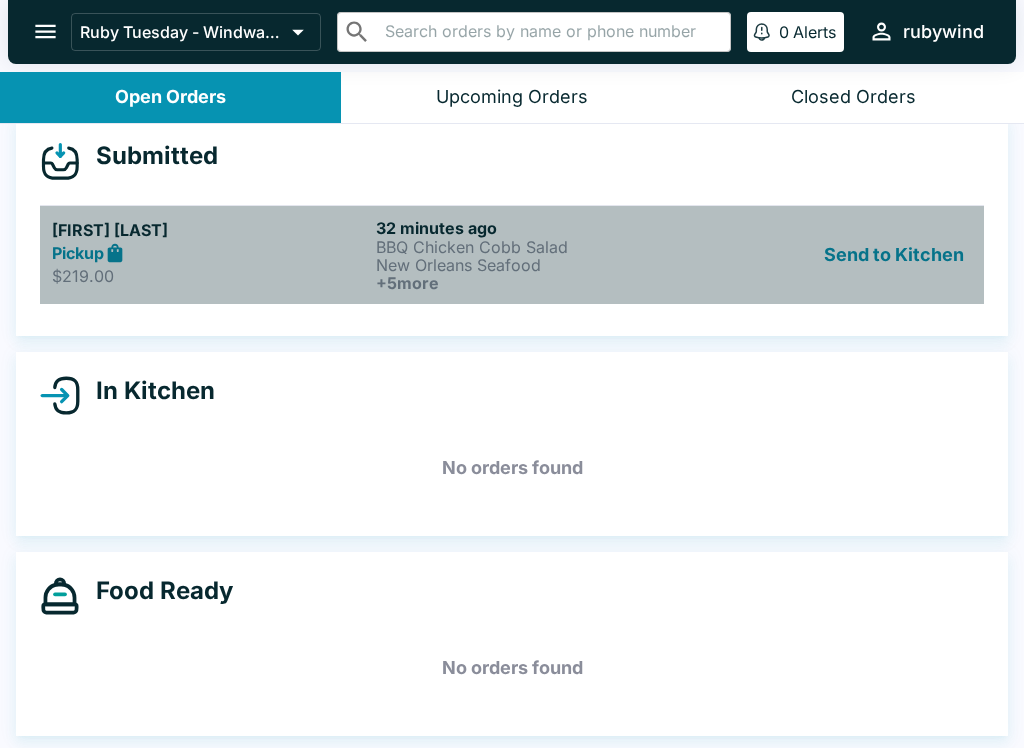 scroll, scrollTop: 23, scrollLeft: 0, axis: vertical 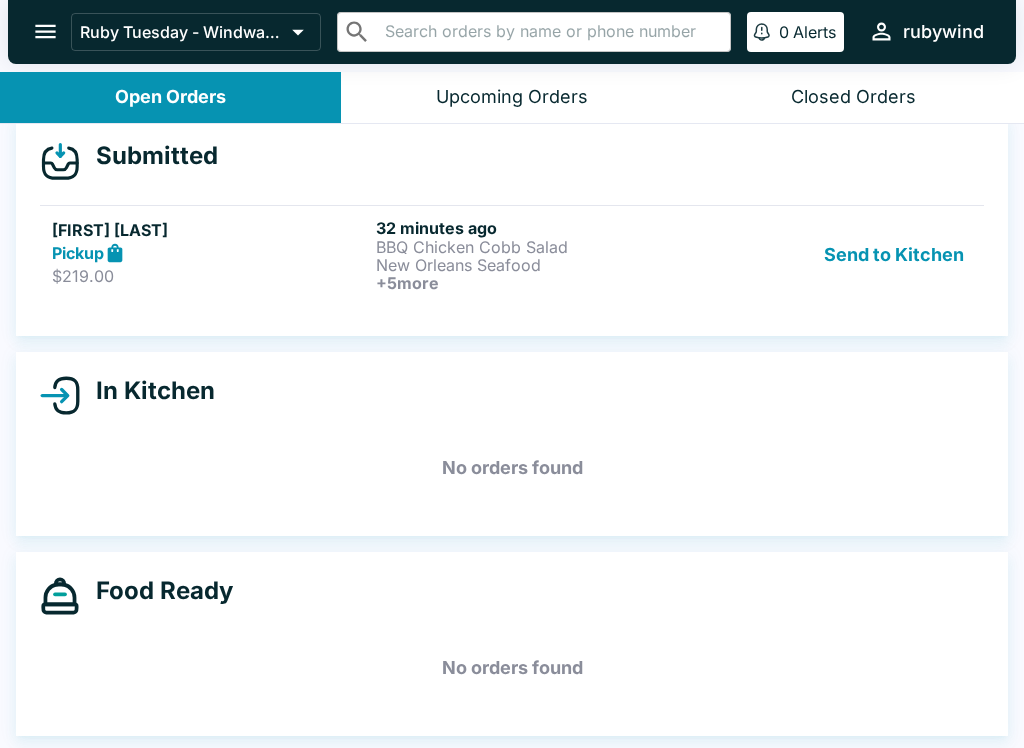 click on "Pickup" at bounding box center (210, 253) 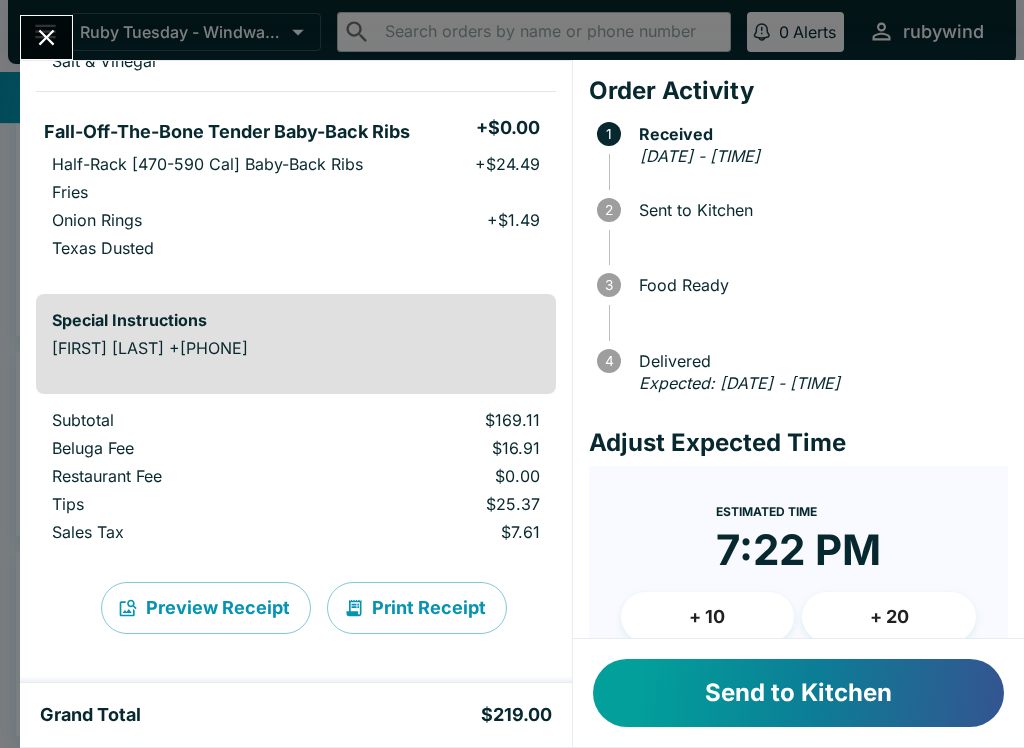 scroll, scrollTop: 900, scrollLeft: 0, axis: vertical 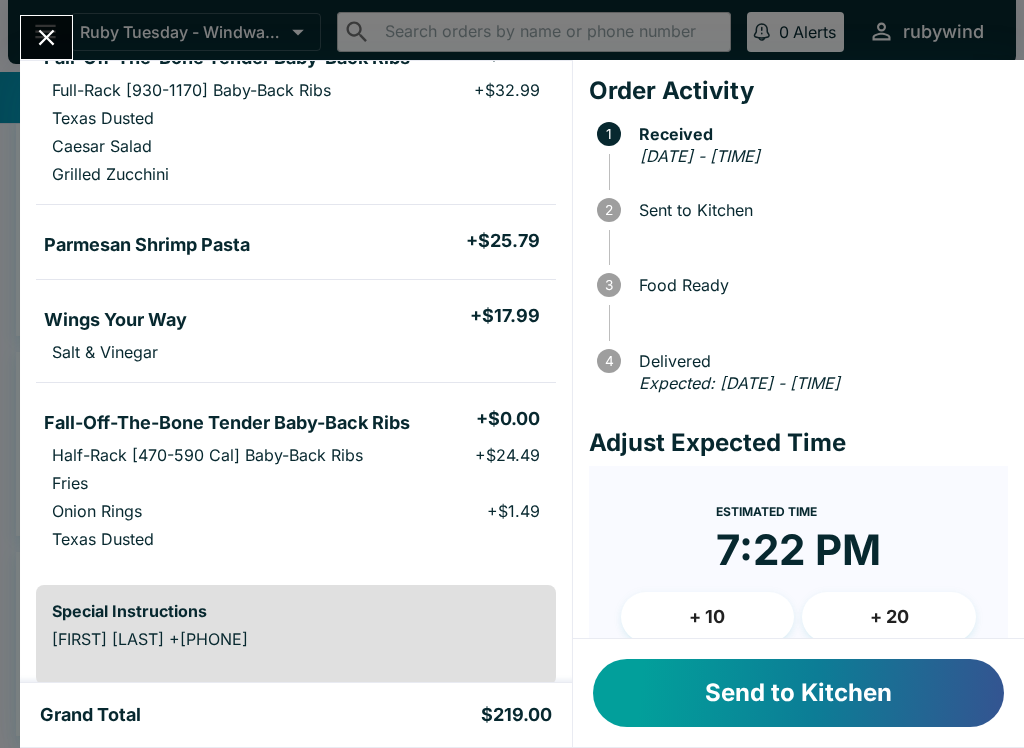 click 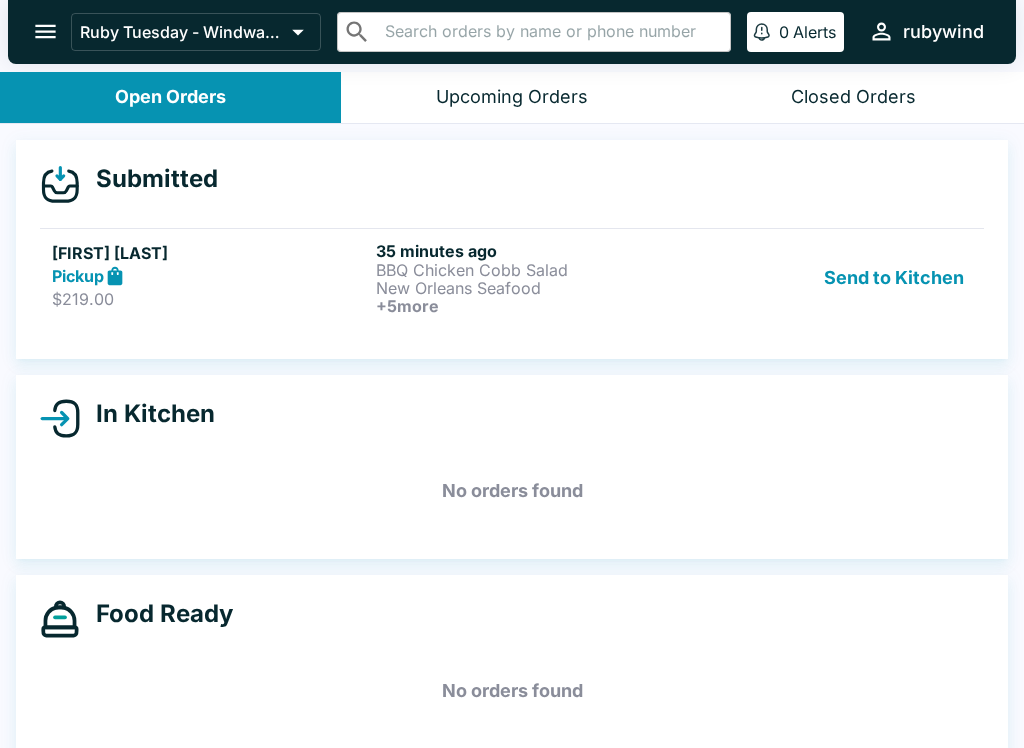 scroll, scrollTop: -14, scrollLeft: 0, axis: vertical 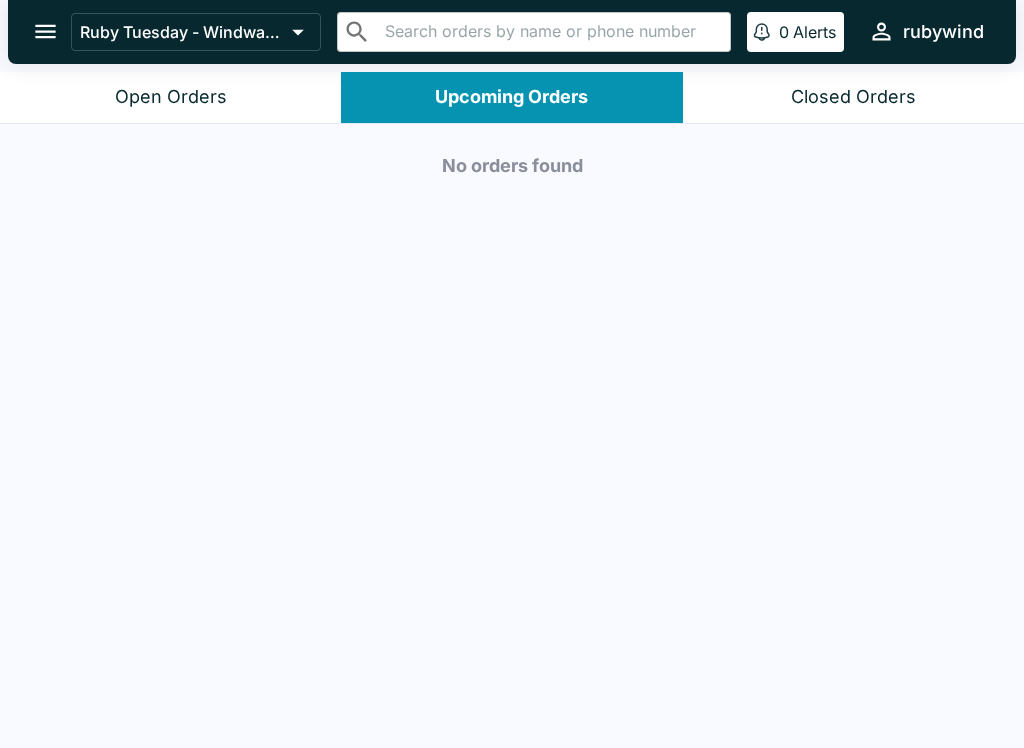 click on "Open Orders" at bounding box center (170, 97) 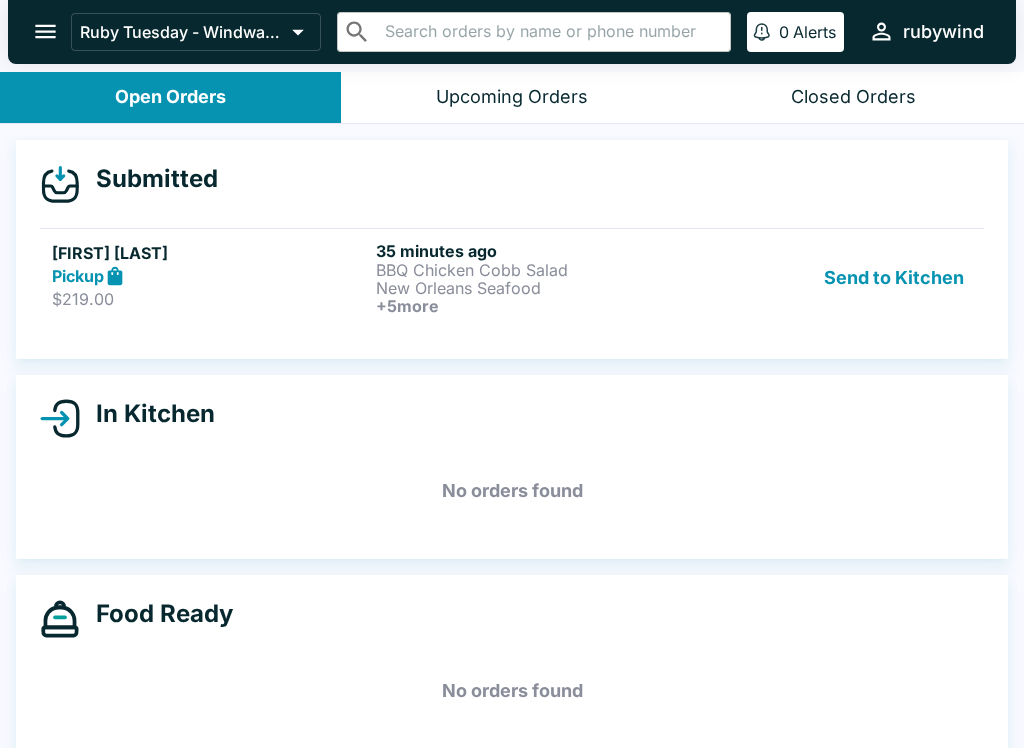 click on "BBQ Chicken Cobb Salad" at bounding box center [534, 270] 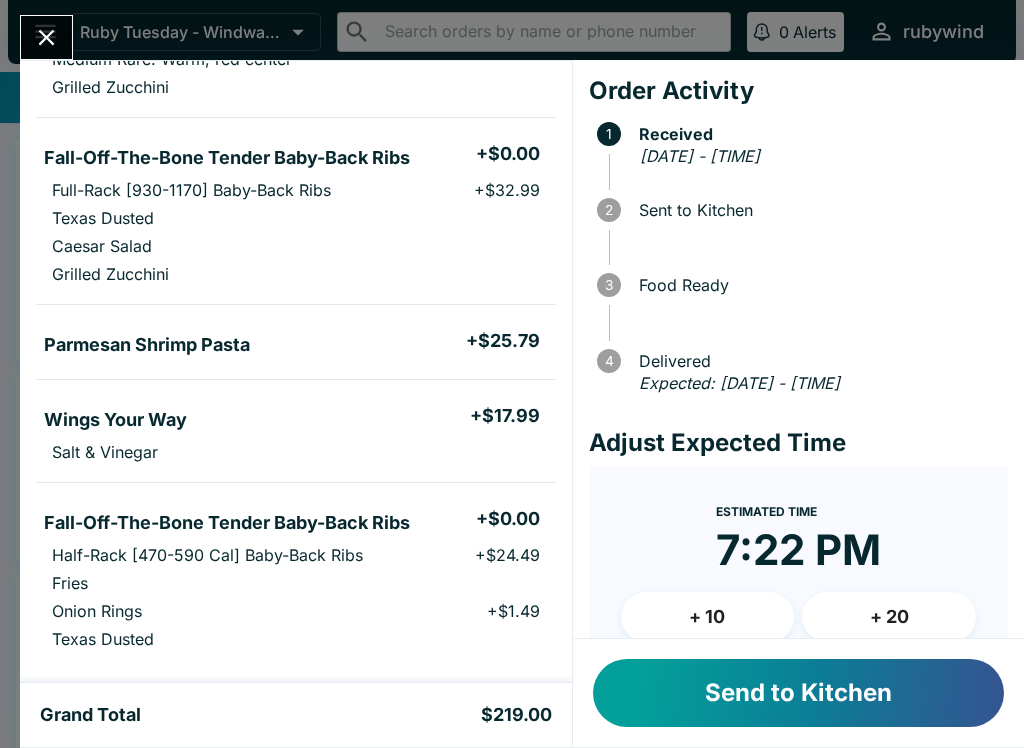 scroll, scrollTop: 510, scrollLeft: 0, axis: vertical 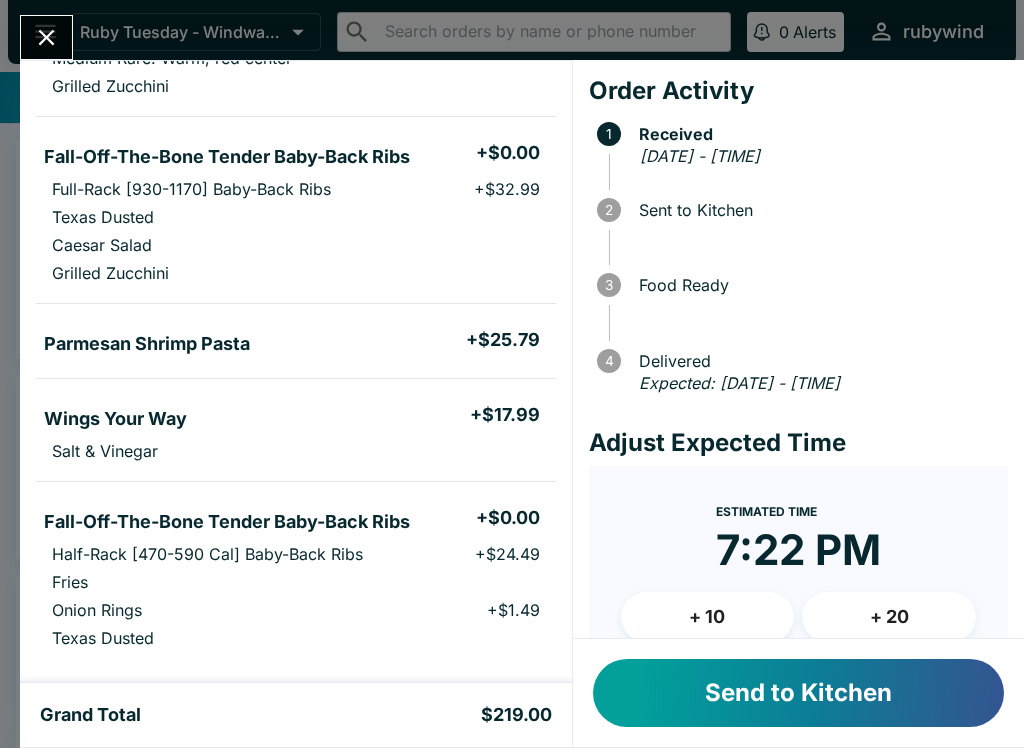 click on "Wings Your Way" at bounding box center [115, 419] 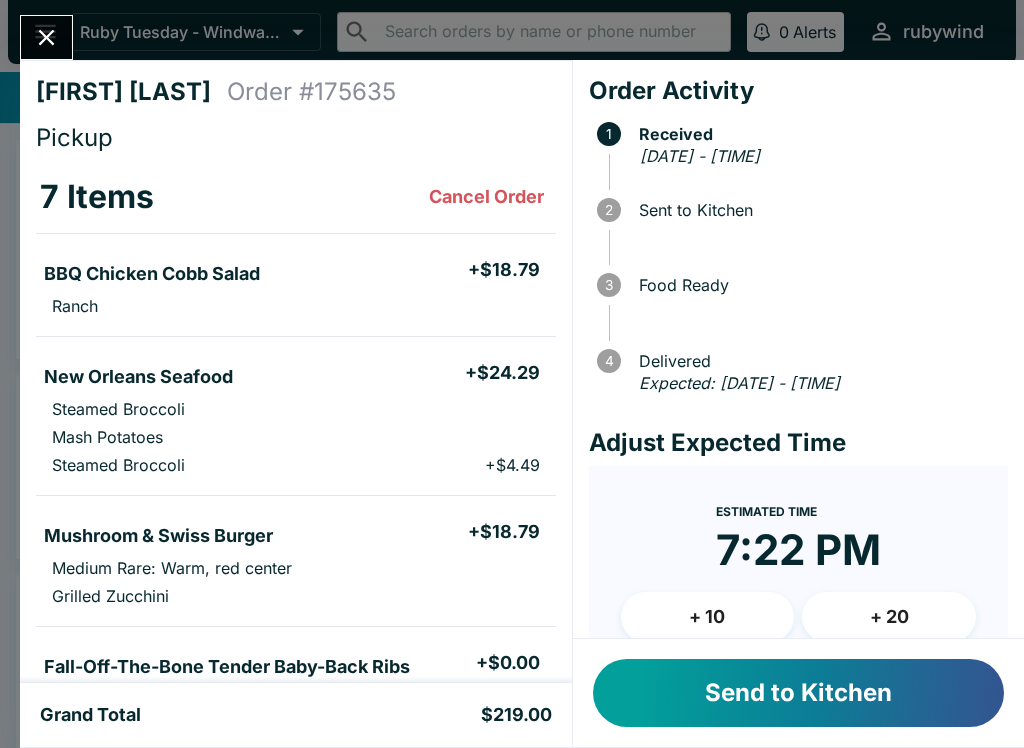 scroll, scrollTop: 0, scrollLeft: 0, axis: both 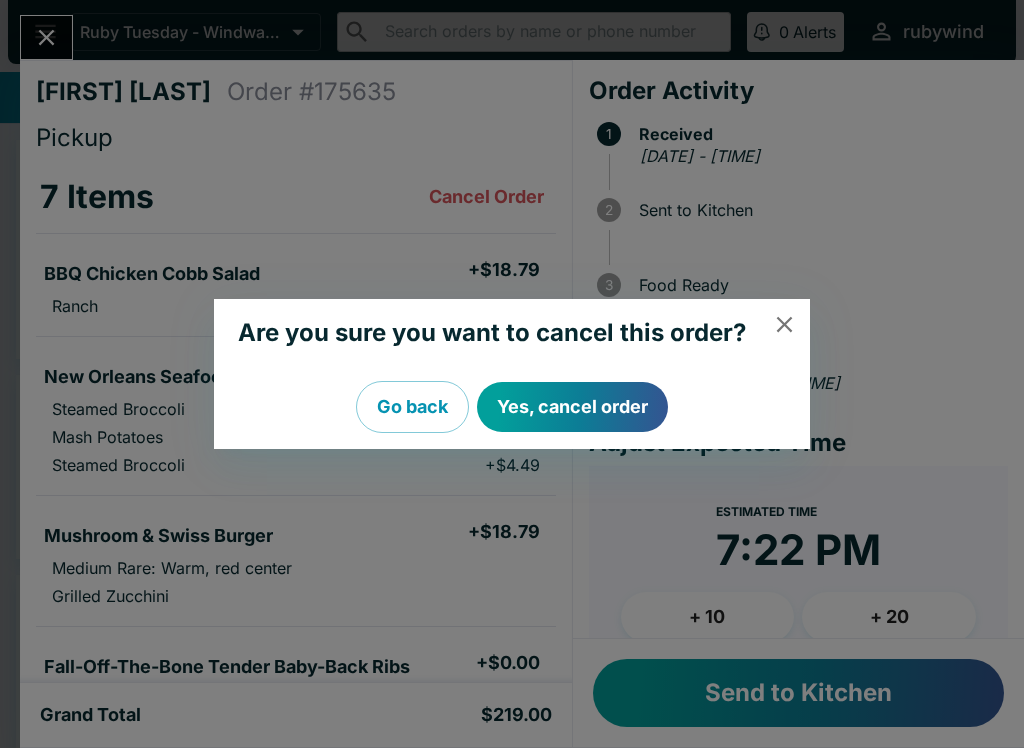 click 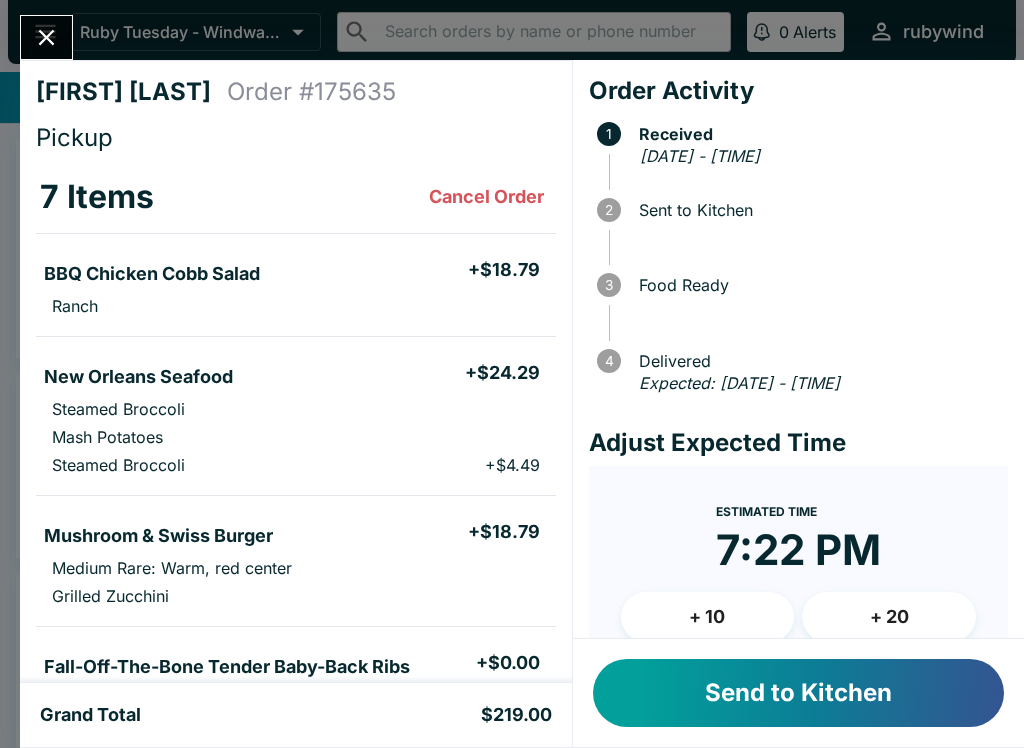 scroll, scrollTop: 0, scrollLeft: 0, axis: both 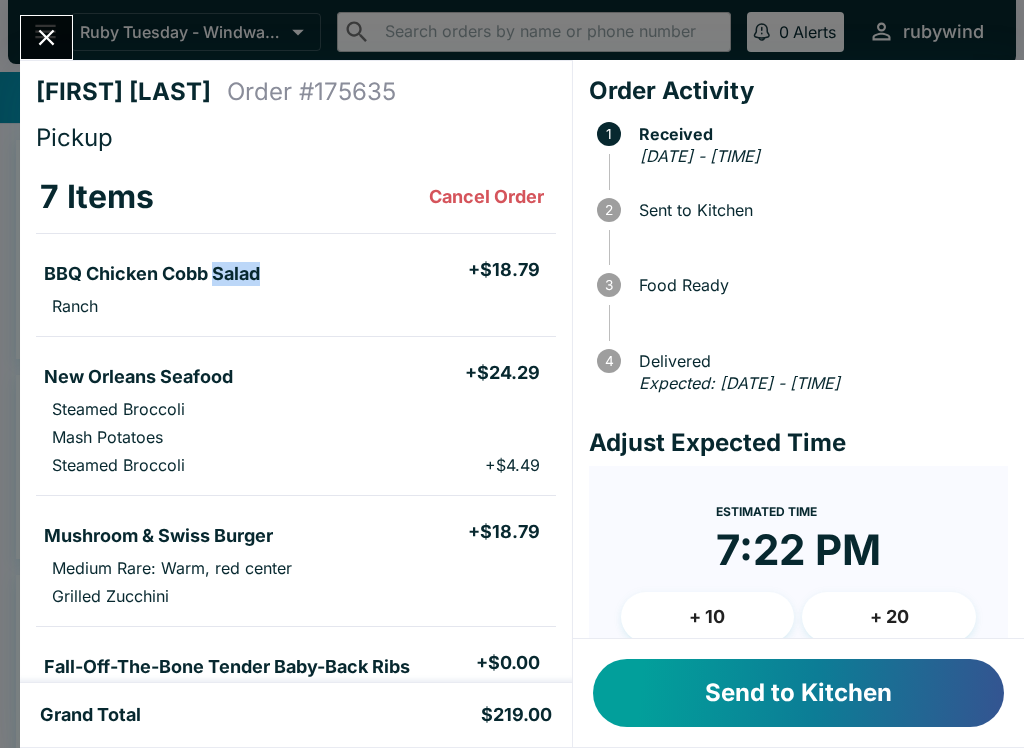 click on "BBQ Chicken Cobb Salad" at bounding box center (152, 274) 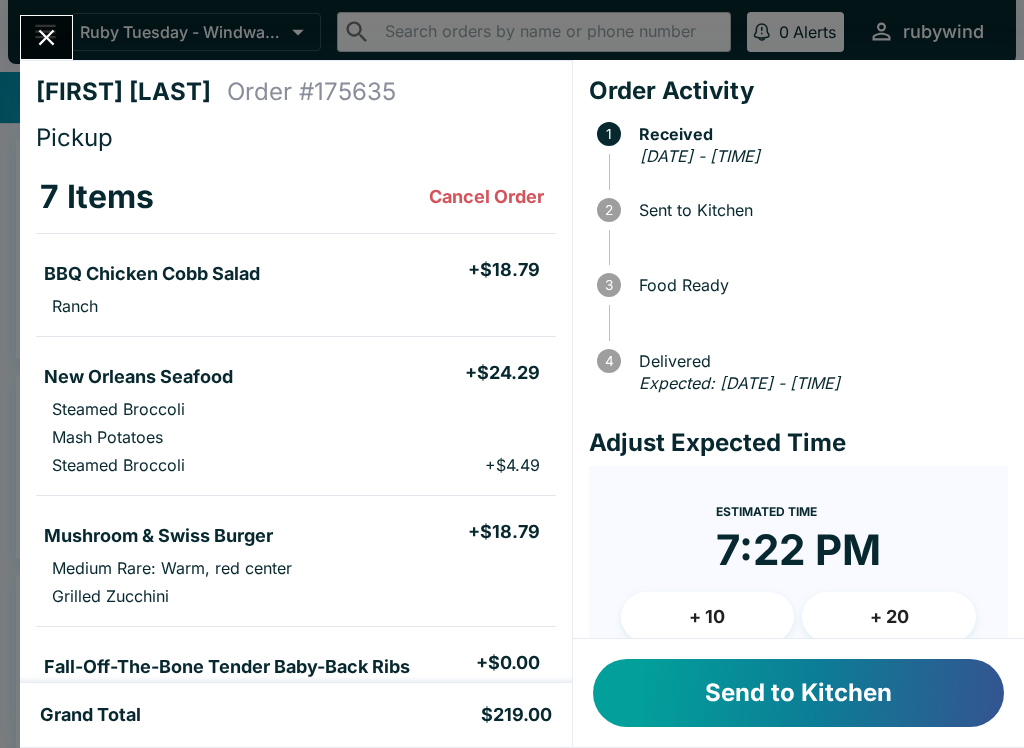 click on "New Orleans Seafood + $24.29 Steamed Broccoli Mash Potatoes Steamed Broccoli + $4.49" at bounding box center (296, 416) 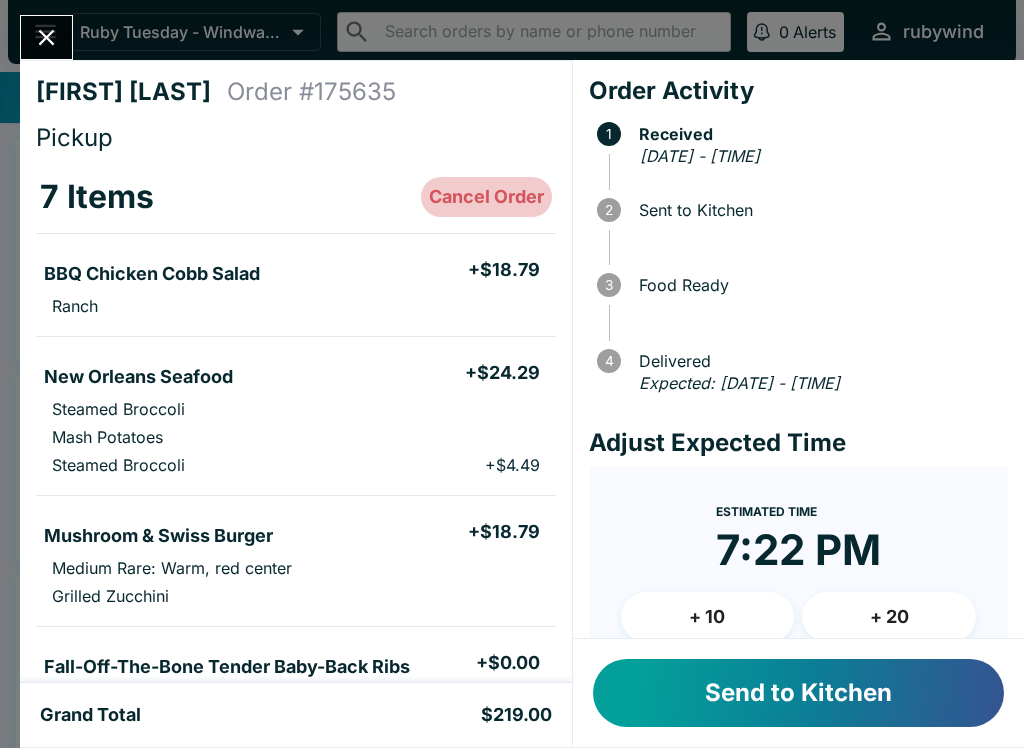 click on "Cancel Order" at bounding box center (486, 197) 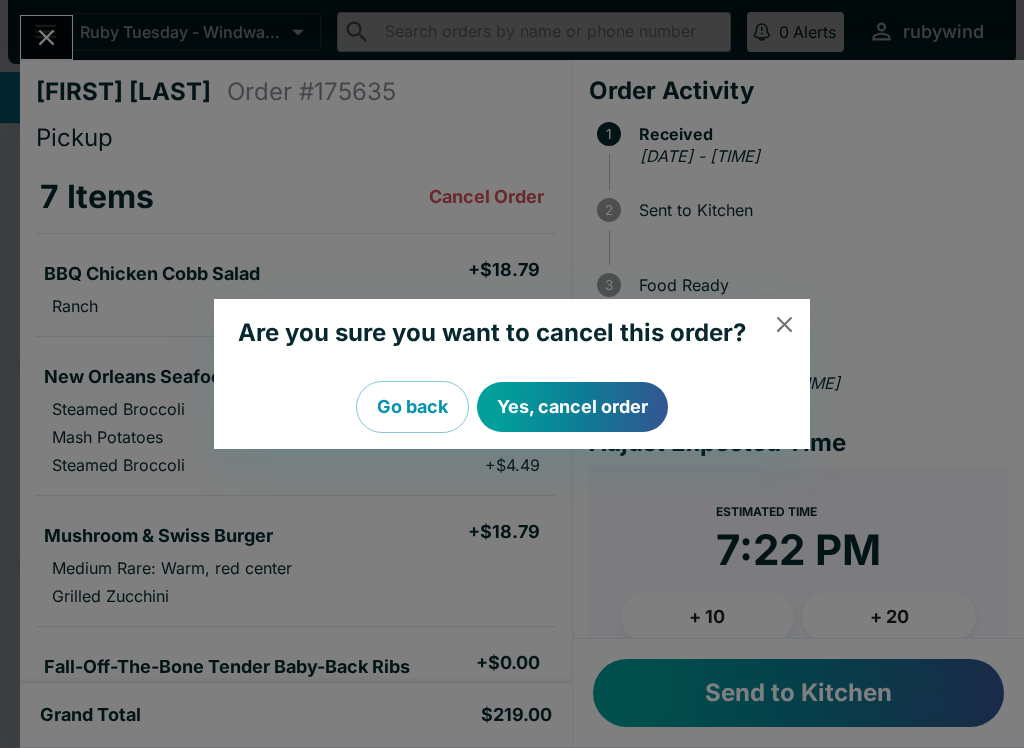 click on "Yes, cancel order" at bounding box center (572, 407) 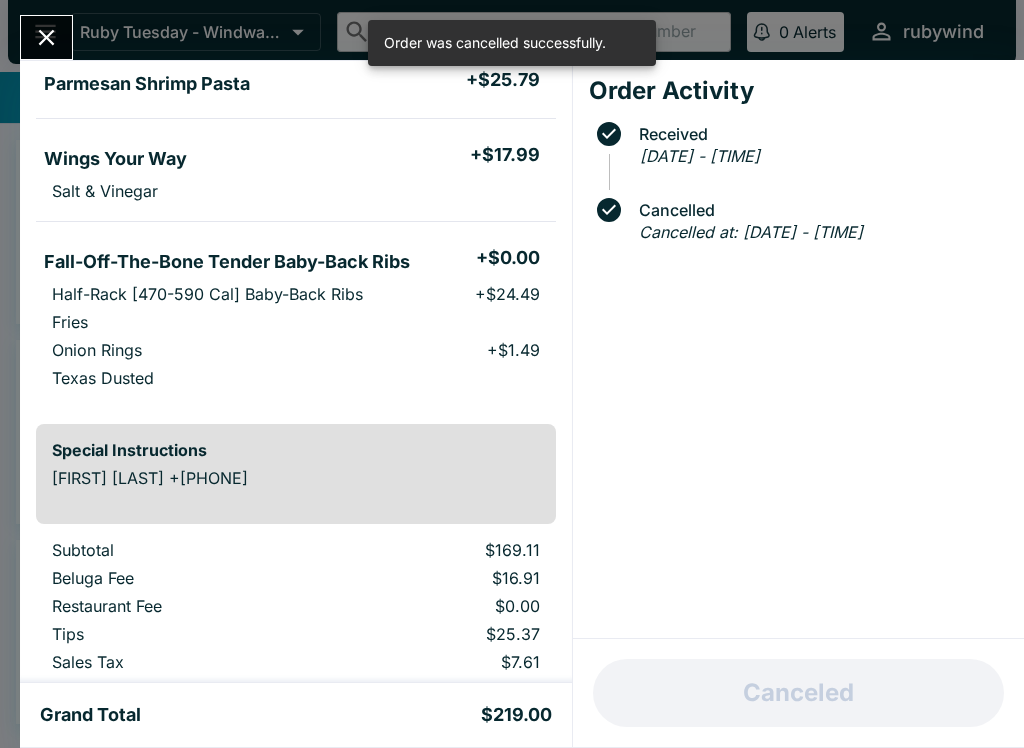 scroll, scrollTop: 772, scrollLeft: 0, axis: vertical 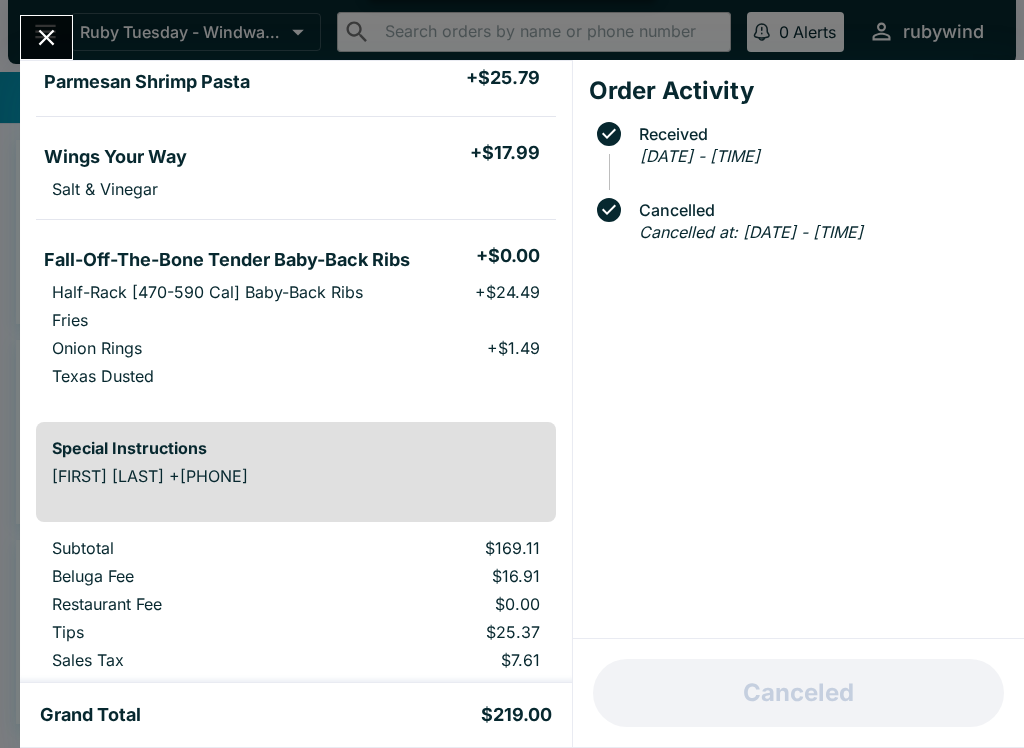 click on "Salt & Vinegar" at bounding box center (105, 189) 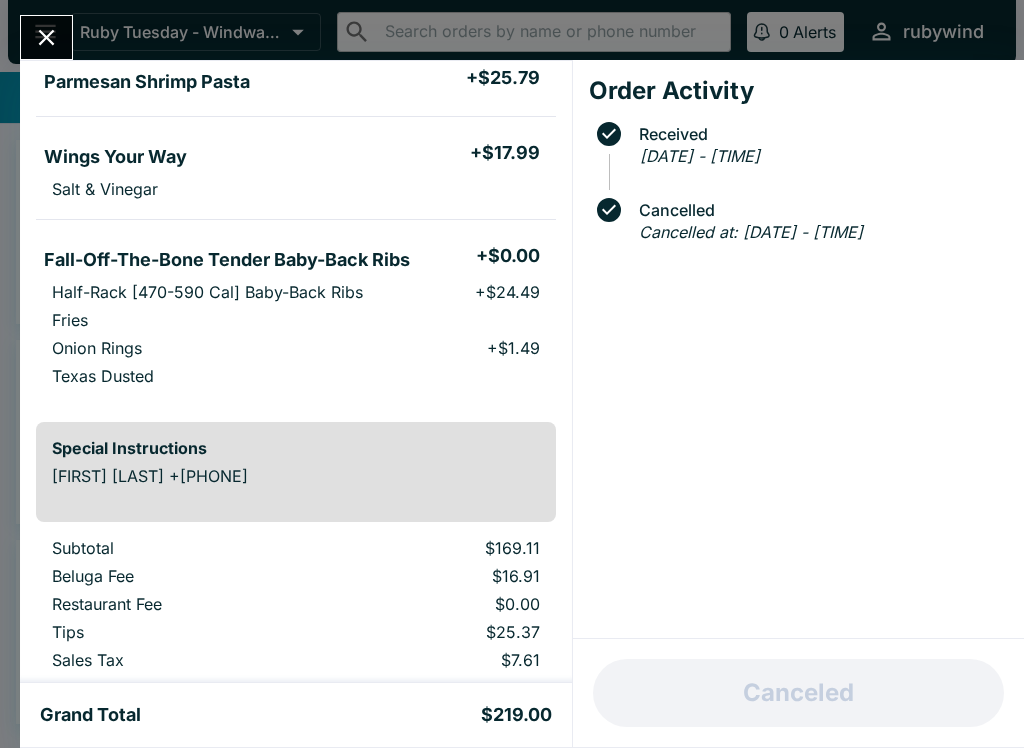 click on "Wings Your Way + $17.99" at bounding box center (296, 154) 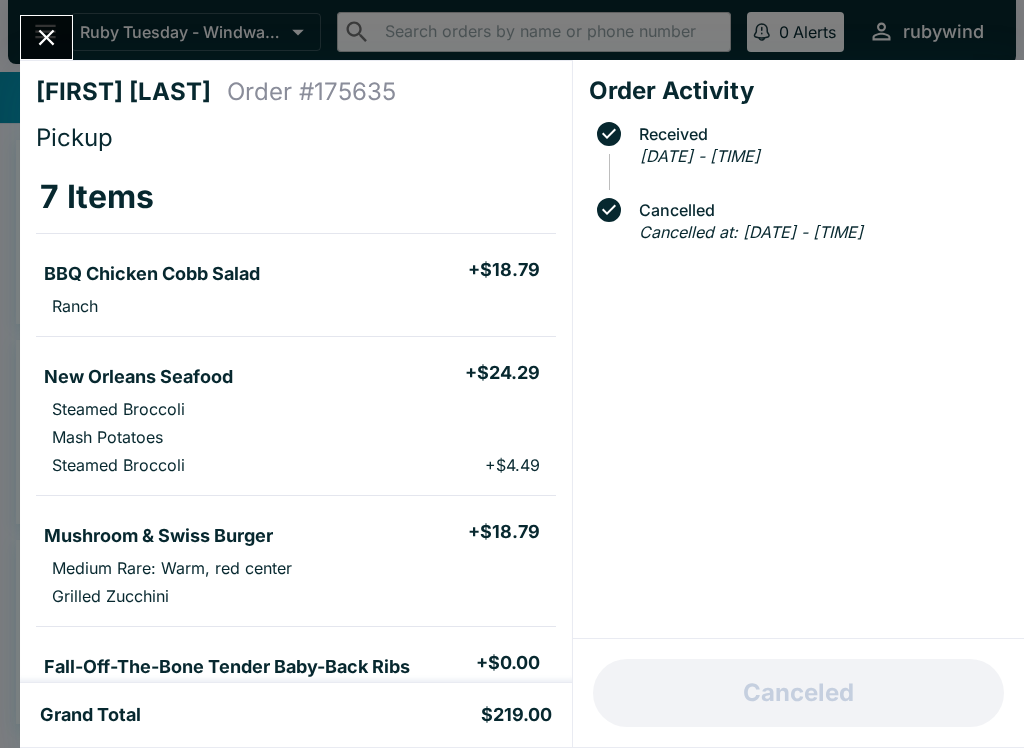 scroll, scrollTop: 0, scrollLeft: 0, axis: both 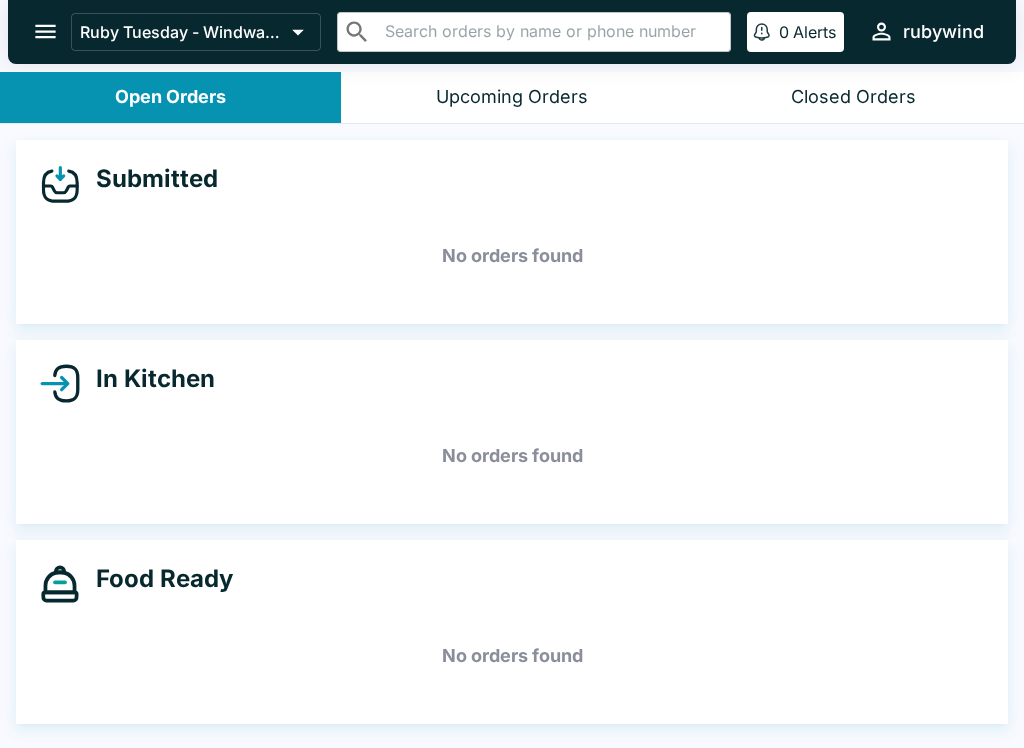 click on "Upcoming Orders" at bounding box center (512, 97) 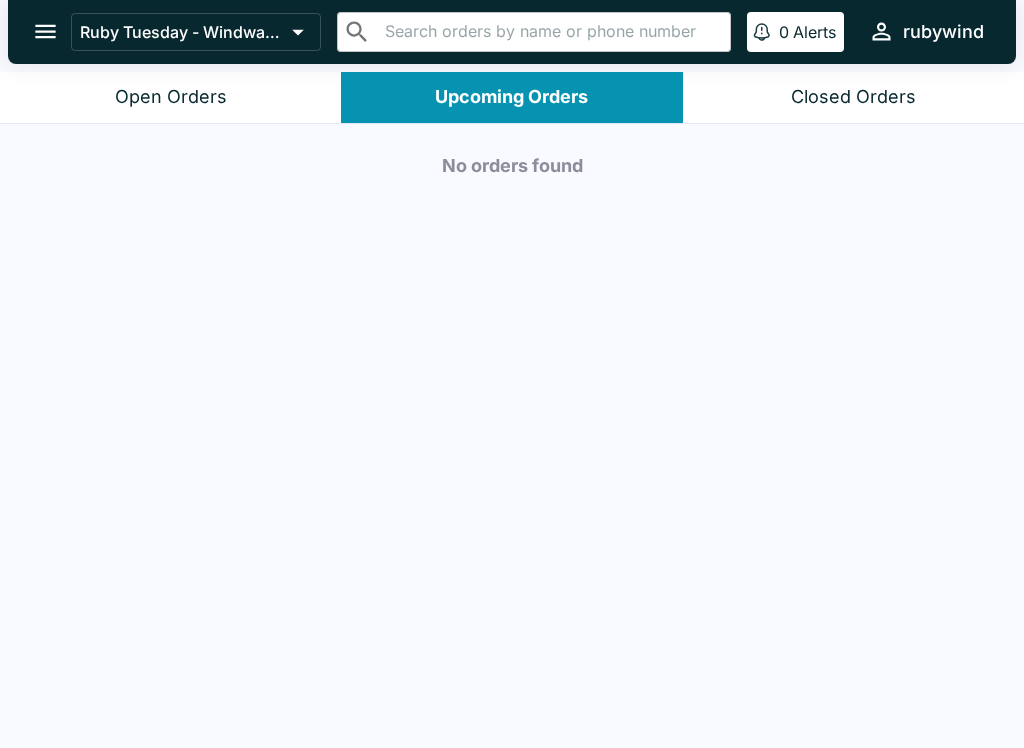 click on "Closed Orders" at bounding box center (853, 97) 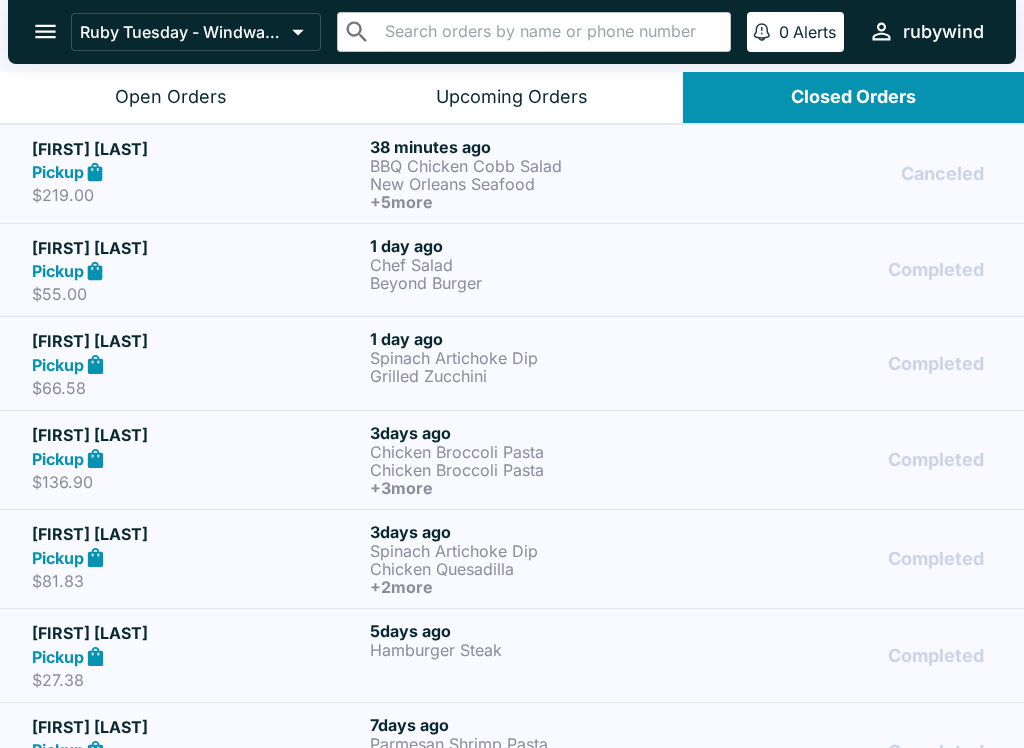 click on "Pickup" at bounding box center (58, 172) 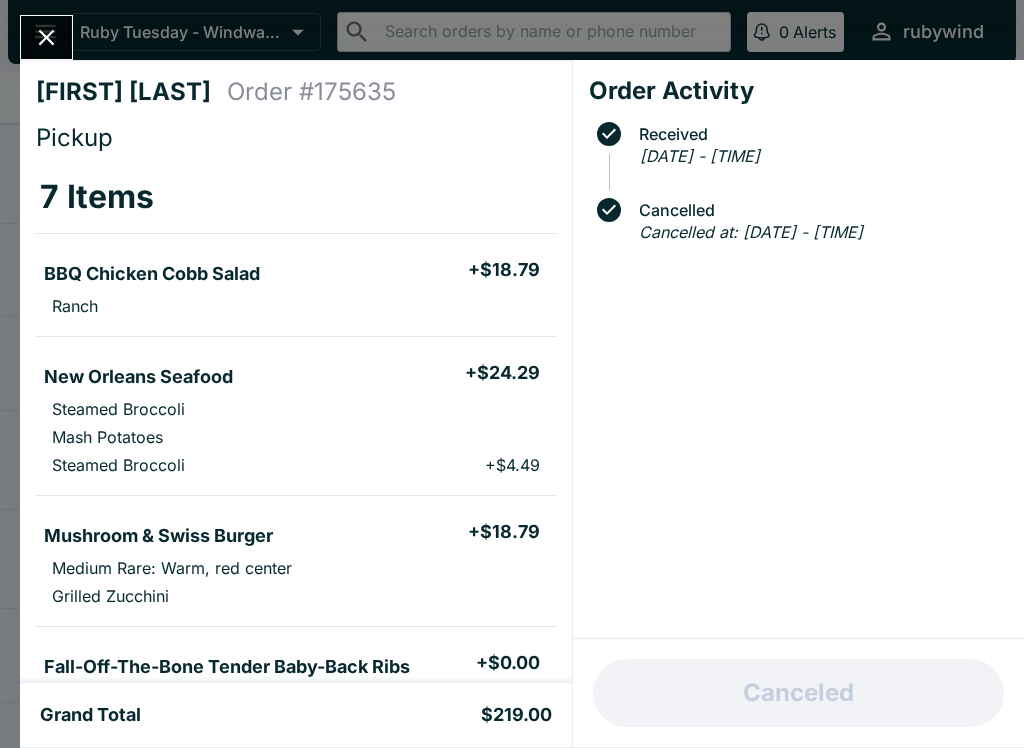 click on "Canceled" at bounding box center (798, 693) 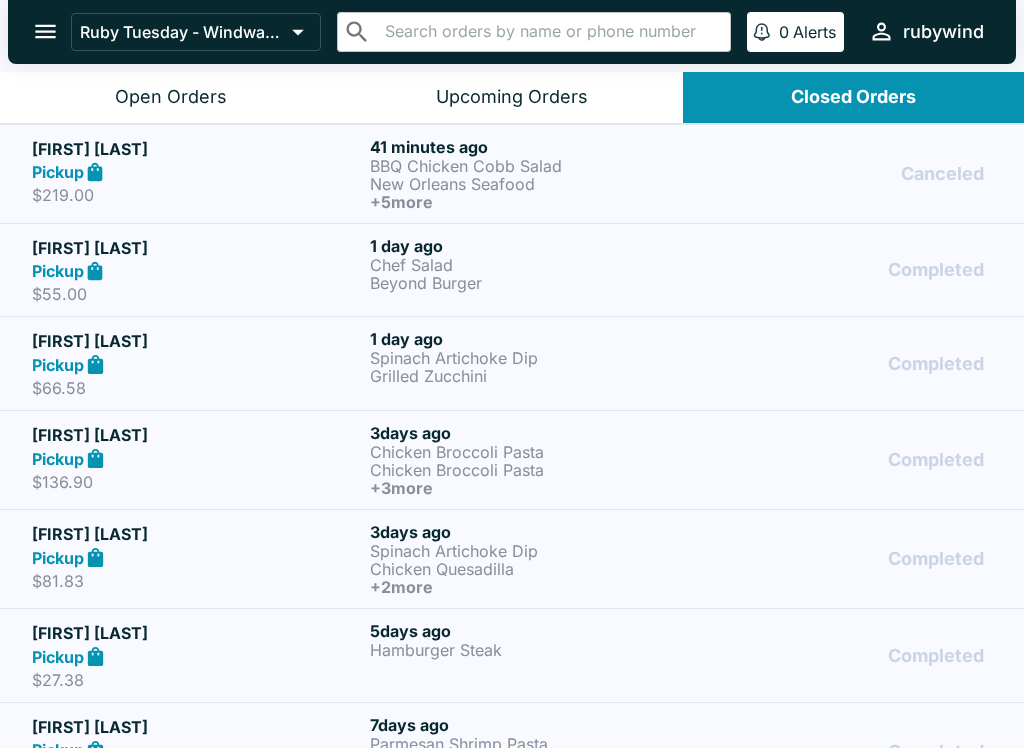 click 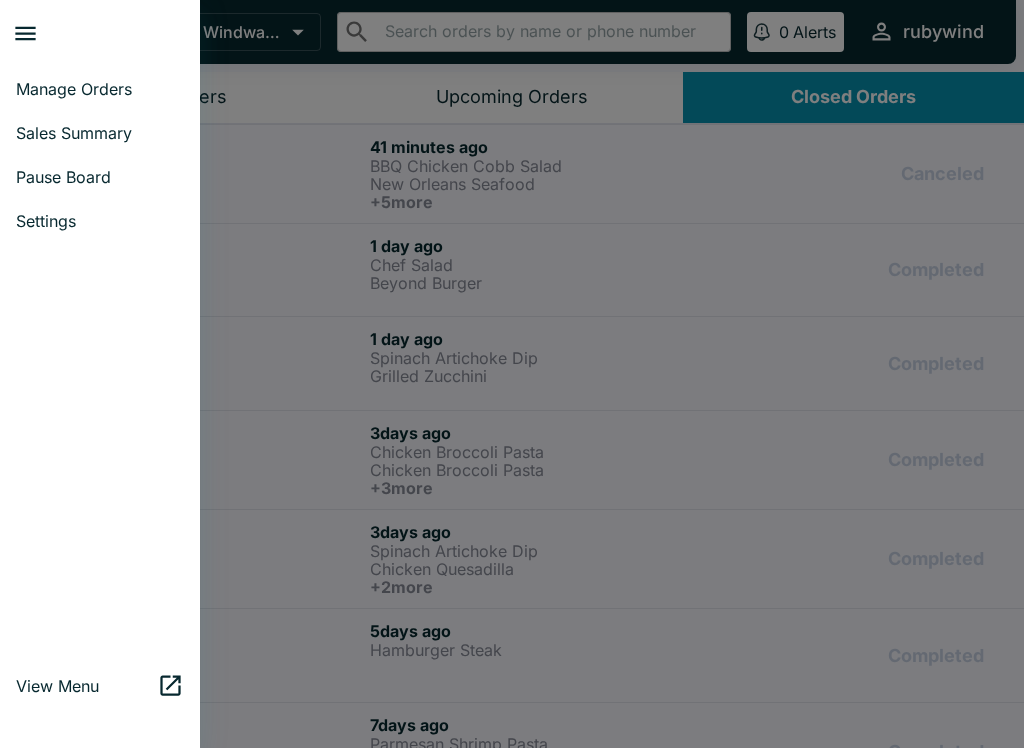 click at bounding box center (106, 33) 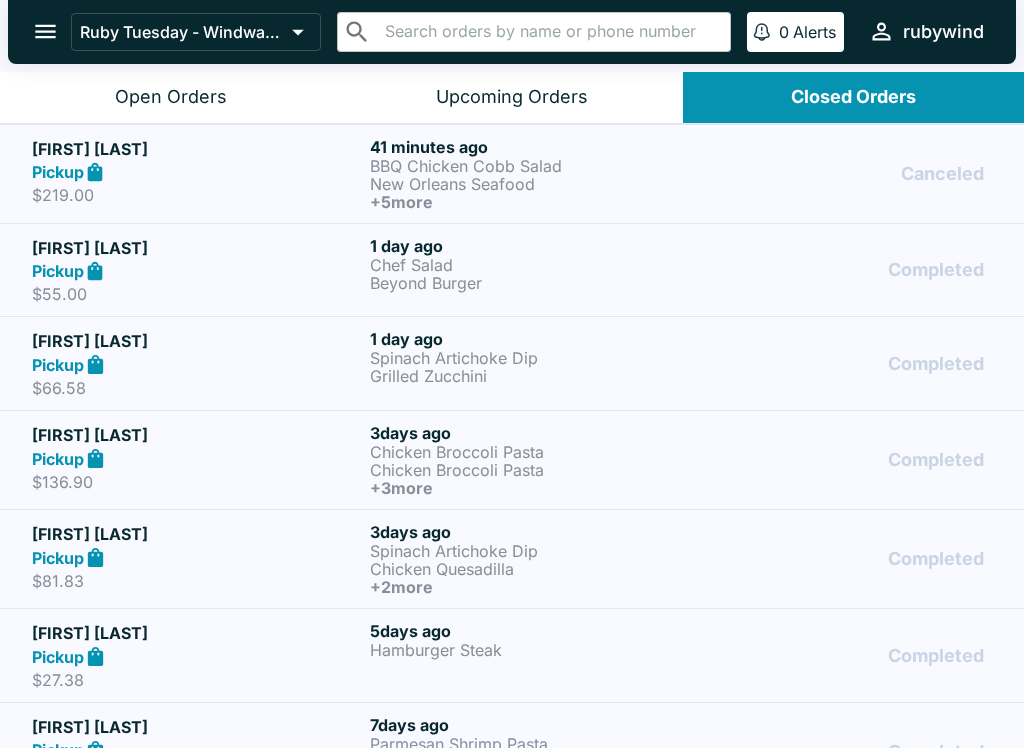 click on "rubywind" at bounding box center [943, 32] 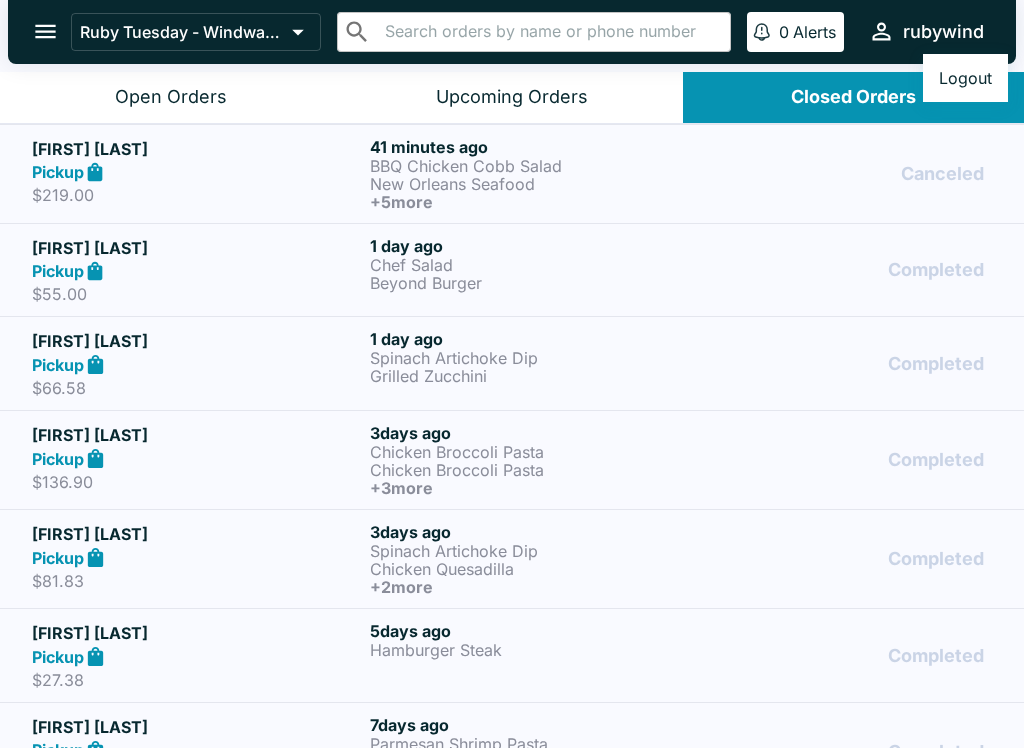click at bounding box center (512, 374) 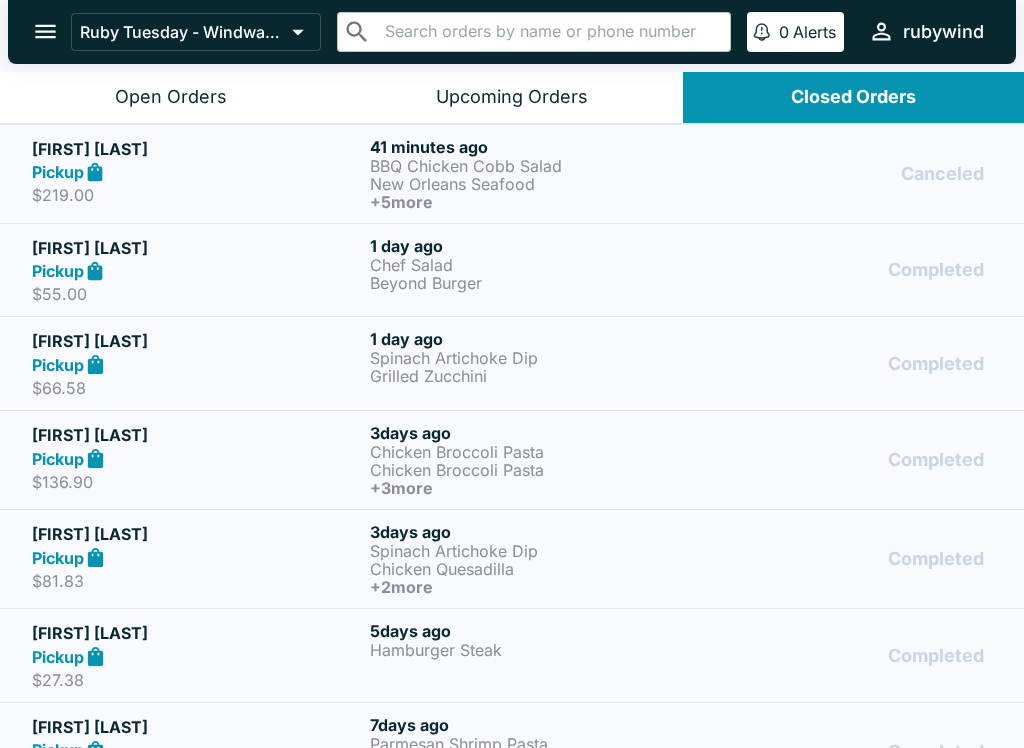 click on "Ruby Tuesday - Windward Mall" at bounding box center [196, 32] 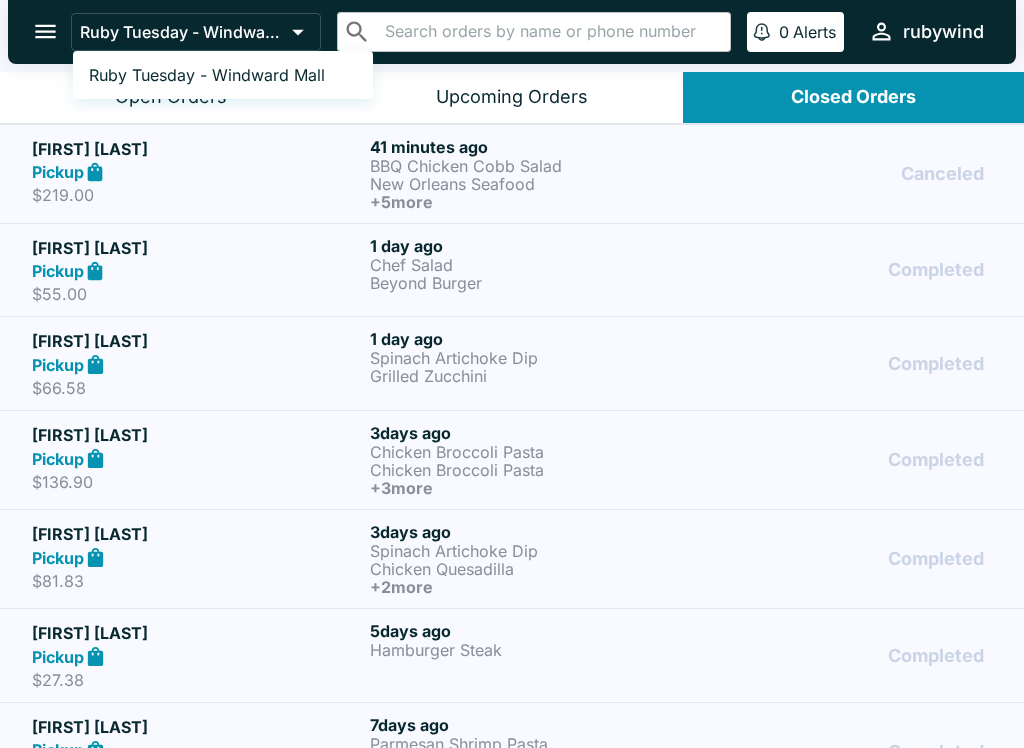 click at bounding box center (512, 374) 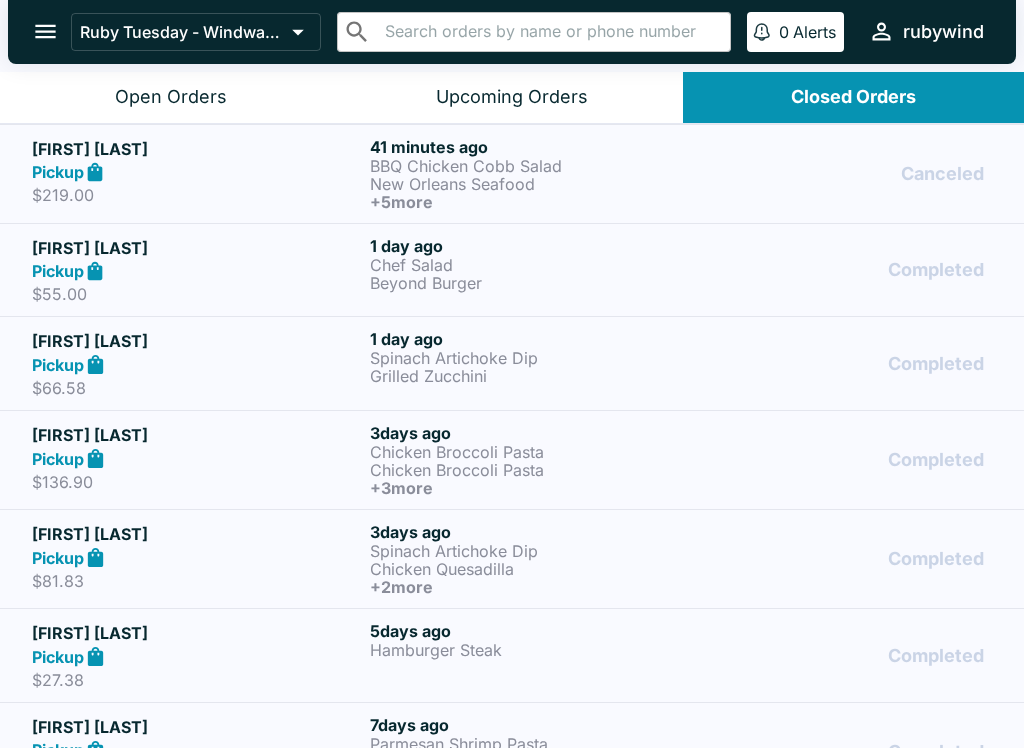 click 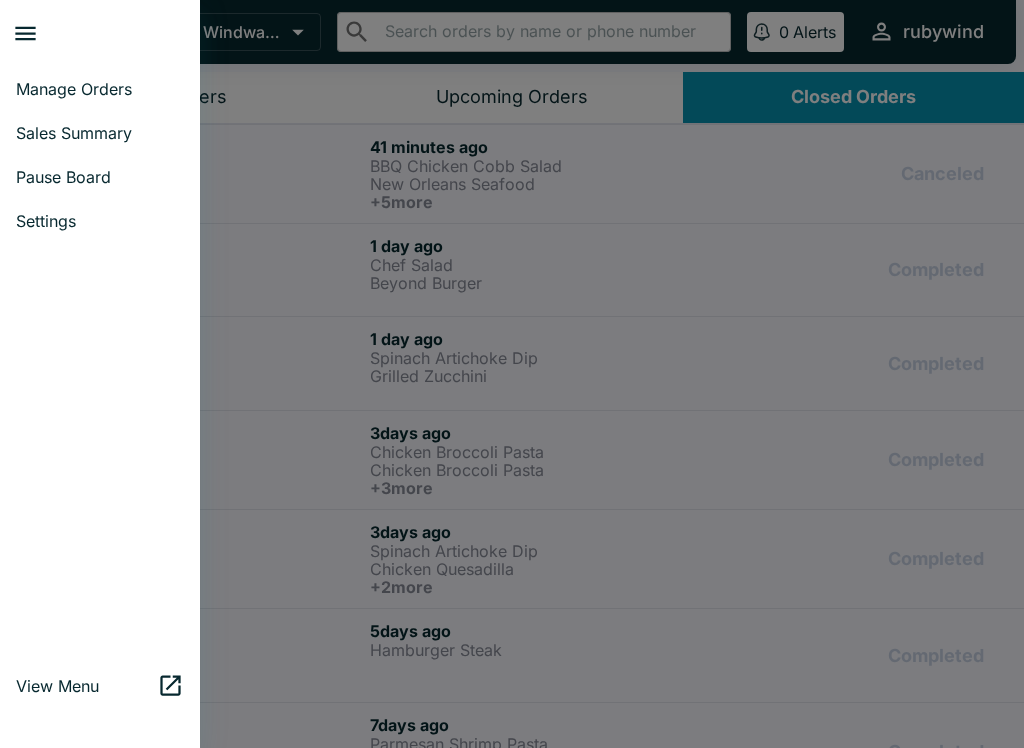 click on "Settings" at bounding box center (100, 221) 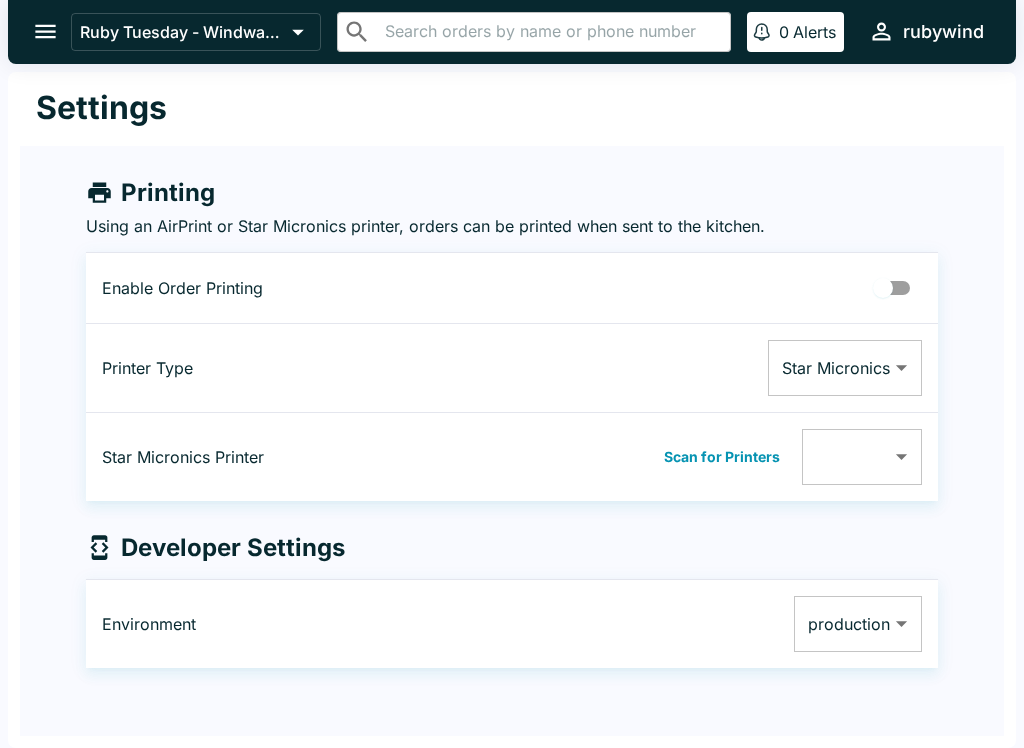 click at bounding box center [45, 31] 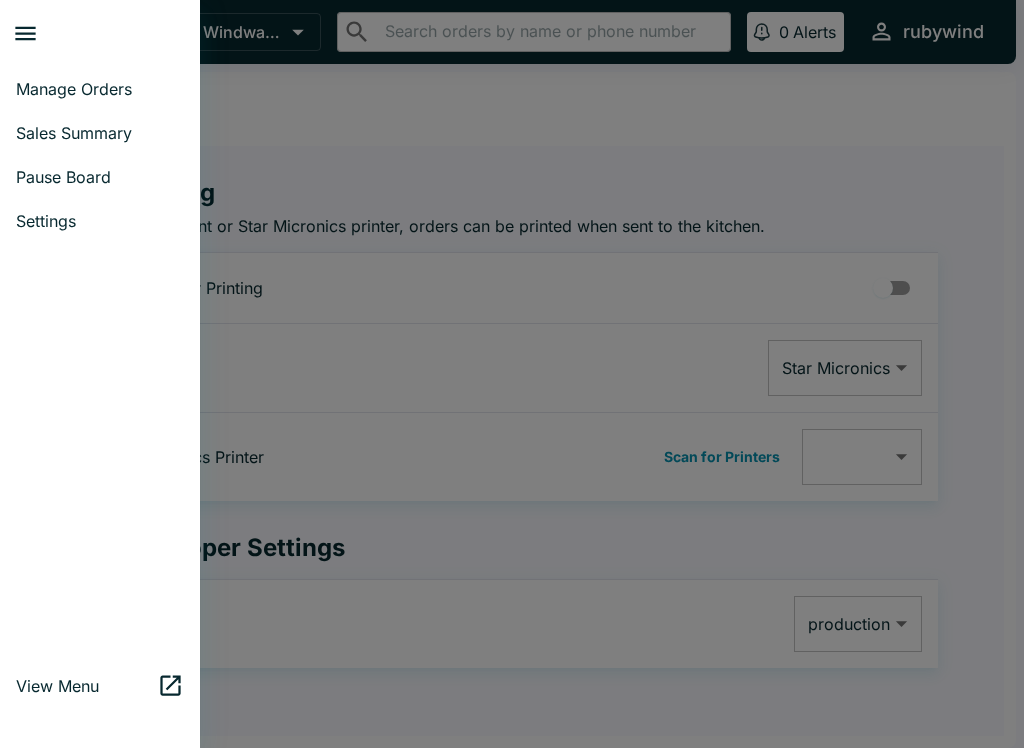 click at bounding box center [512, 374] 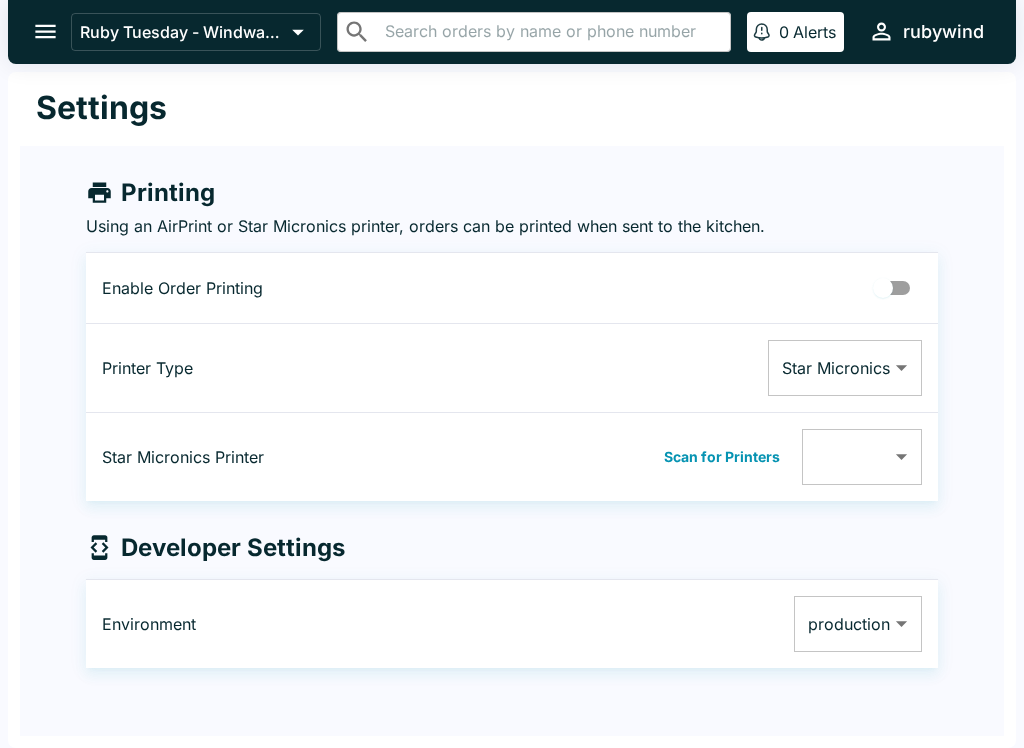 click 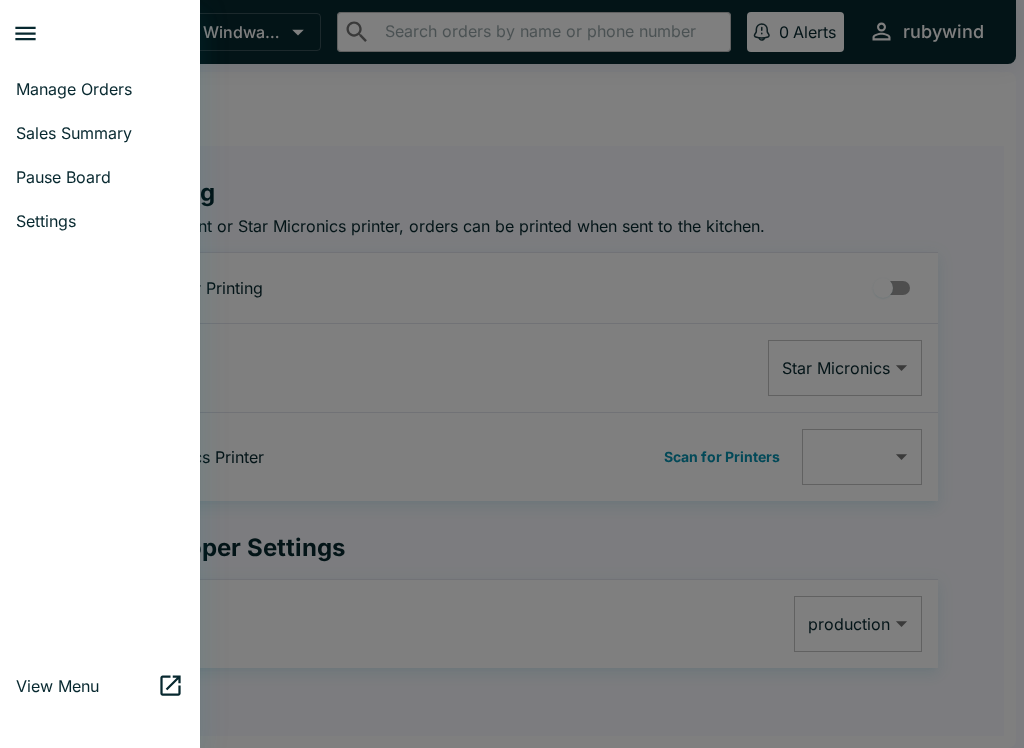 click on "Manage Orders" at bounding box center [100, 89] 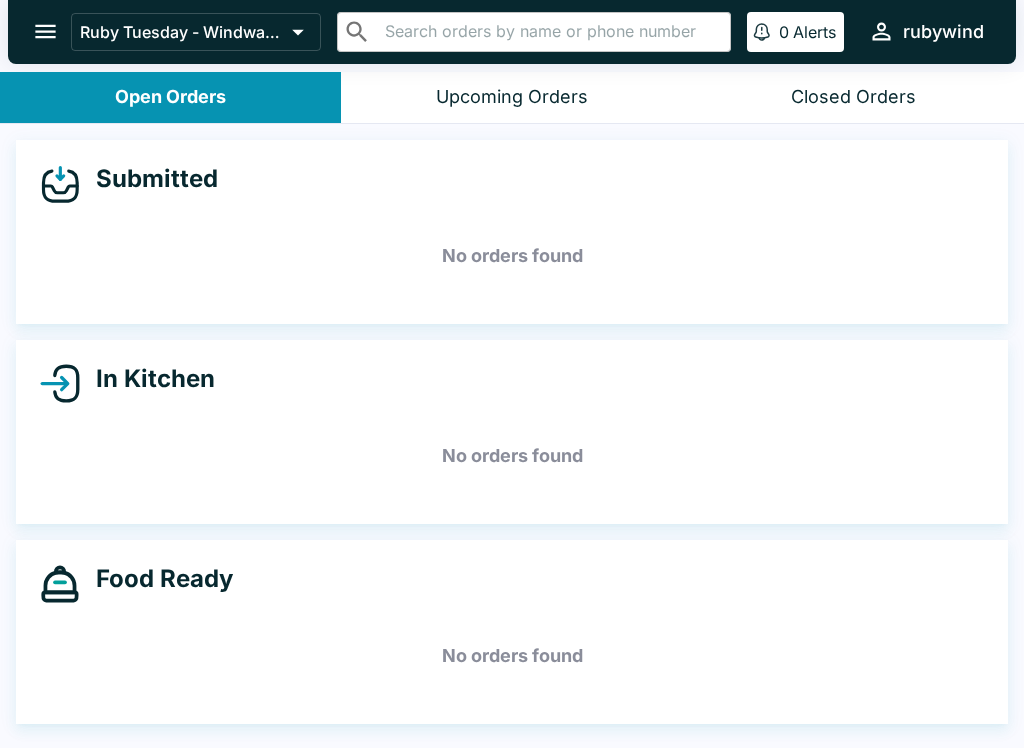 click on "Closed Orders" at bounding box center (853, 97) 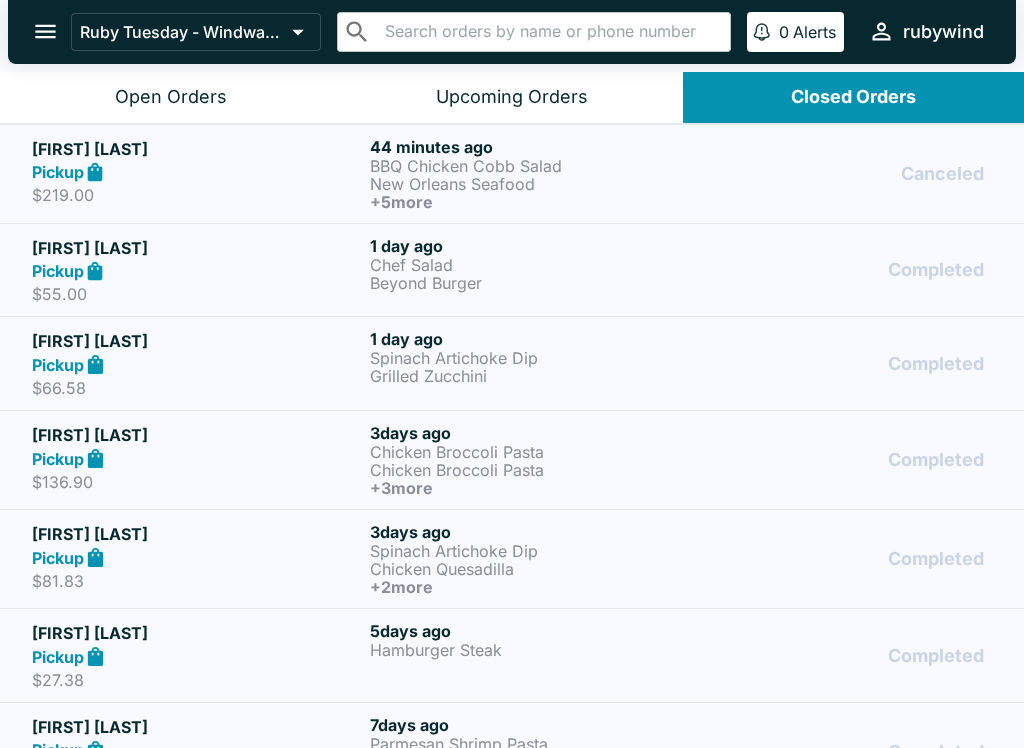 click on "[FIRST] [LAST]" at bounding box center (197, 149) 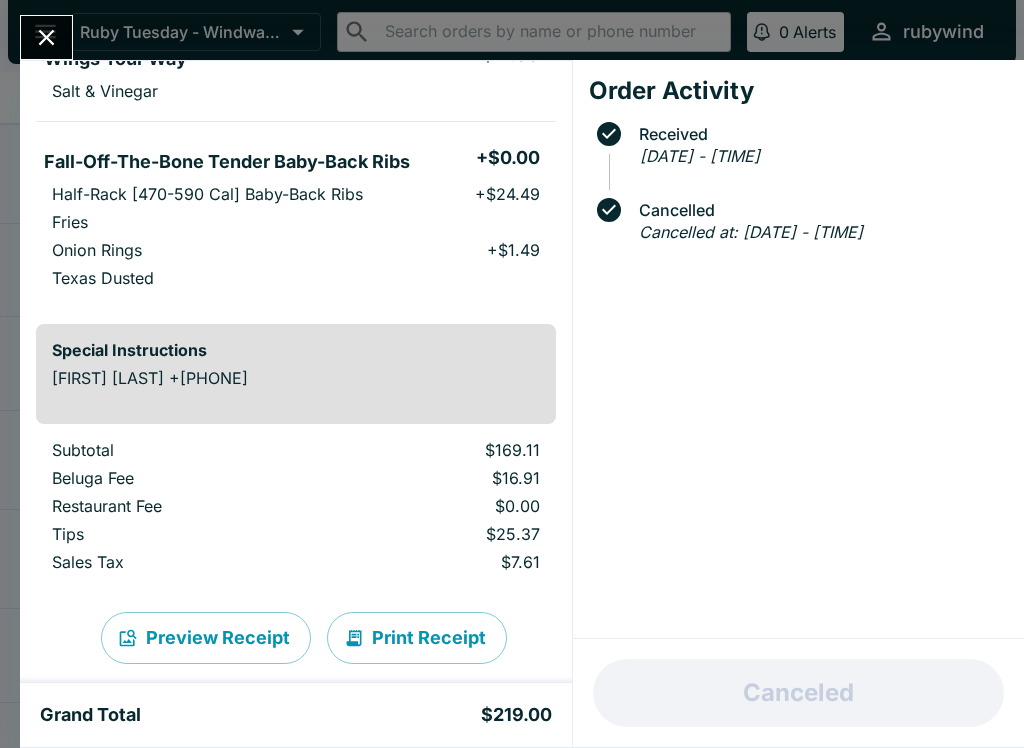 scroll, scrollTop: 871, scrollLeft: 0, axis: vertical 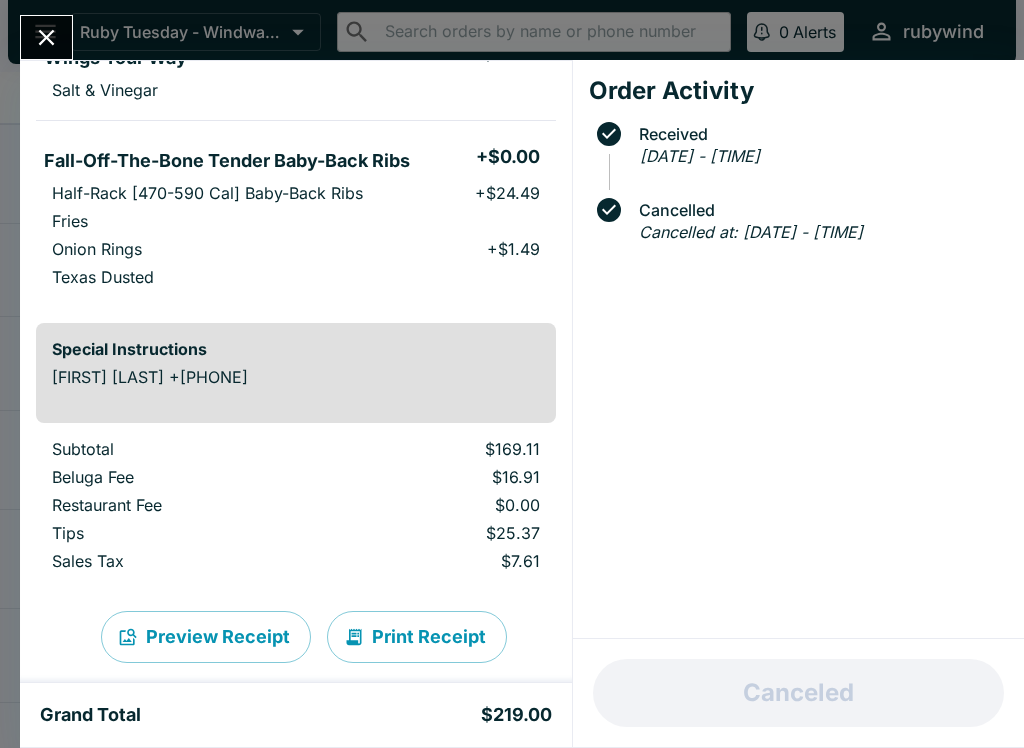 click 